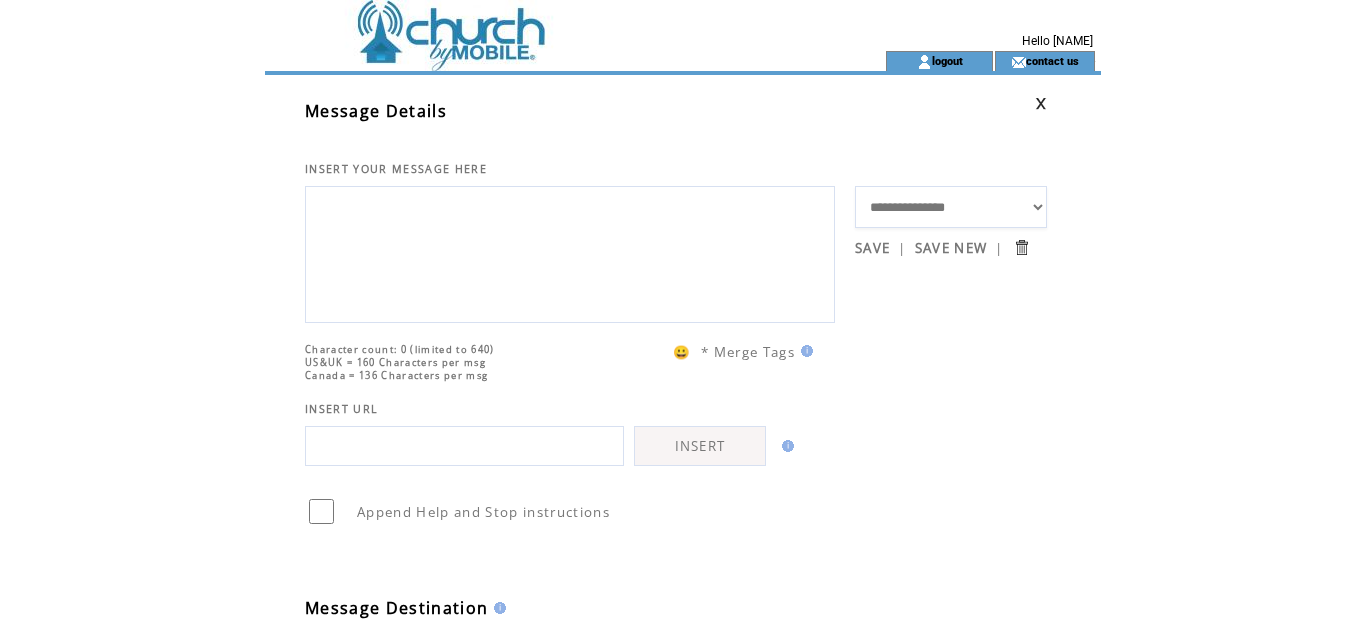 scroll, scrollTop: 0, scrollLeft: 0, axis: both 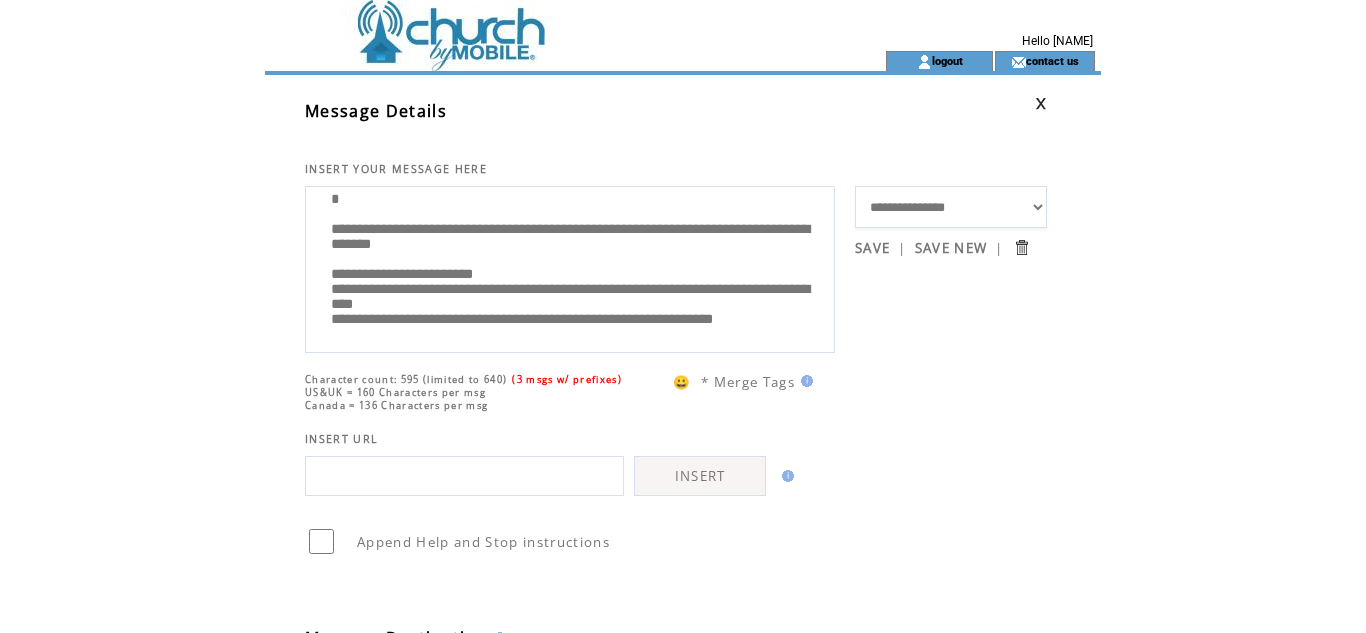 click on "**********" at bounding box center (570, 267) 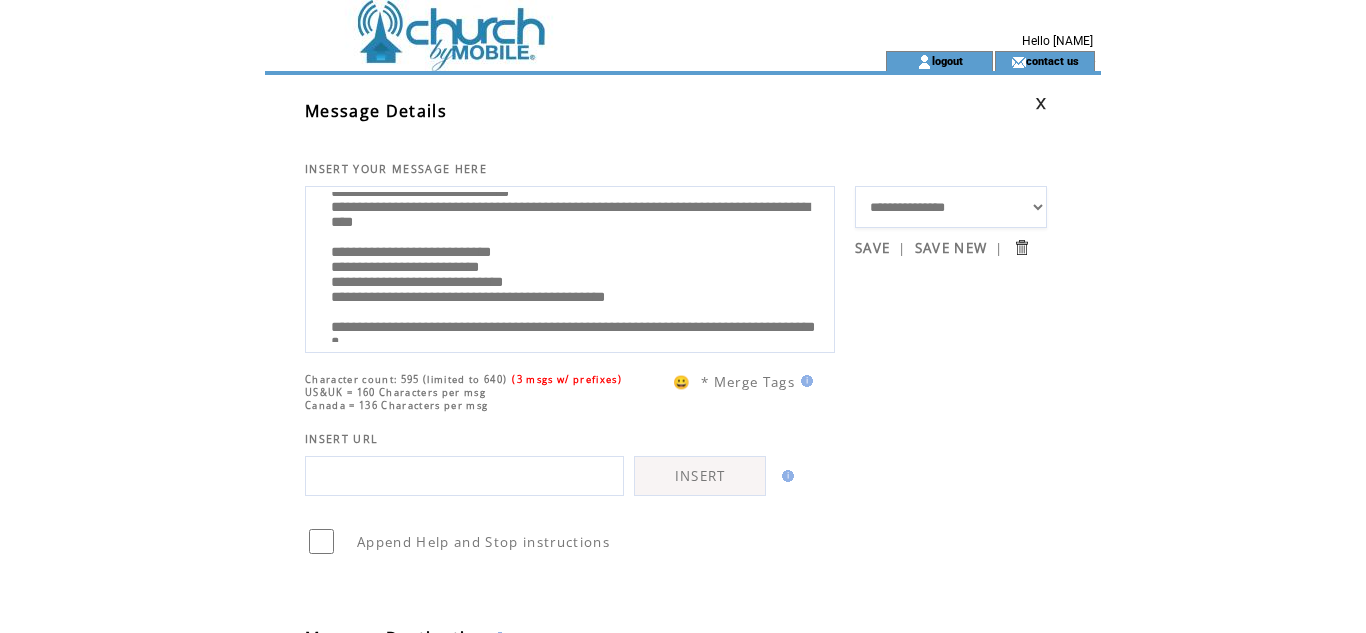 scroll, scrollTop: 0, scrollLeft: 0, axis: both 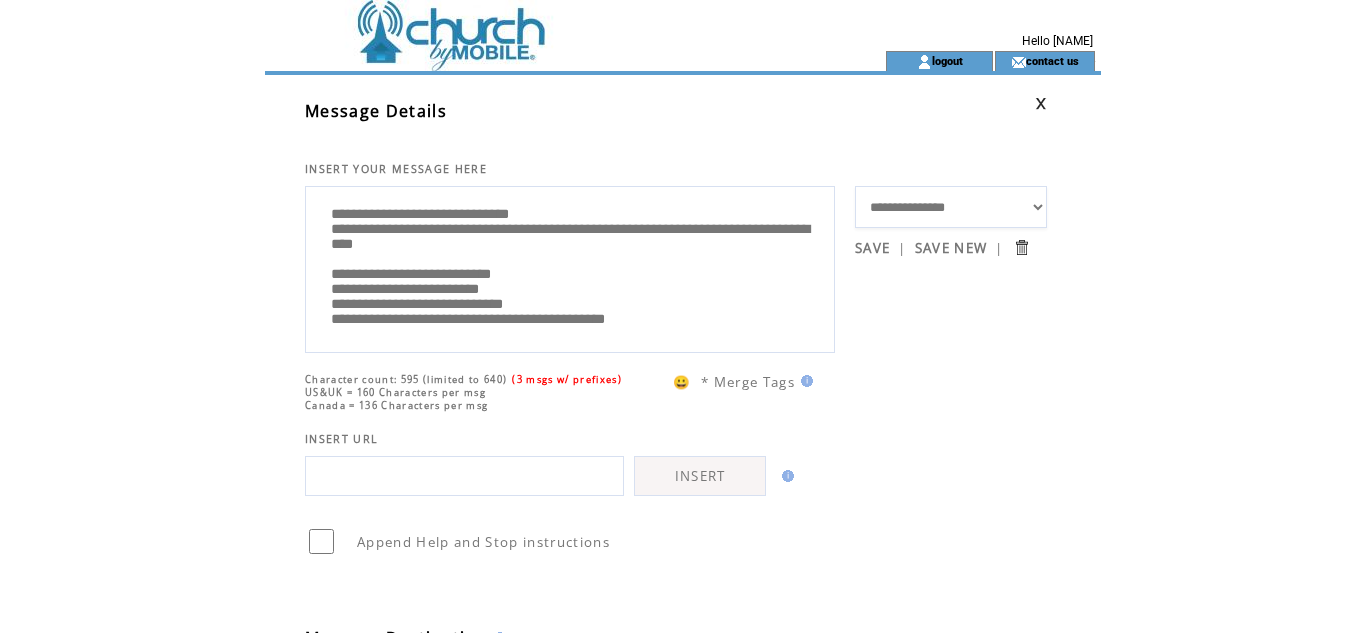 click on "**********" at bounding box center [951, 207] 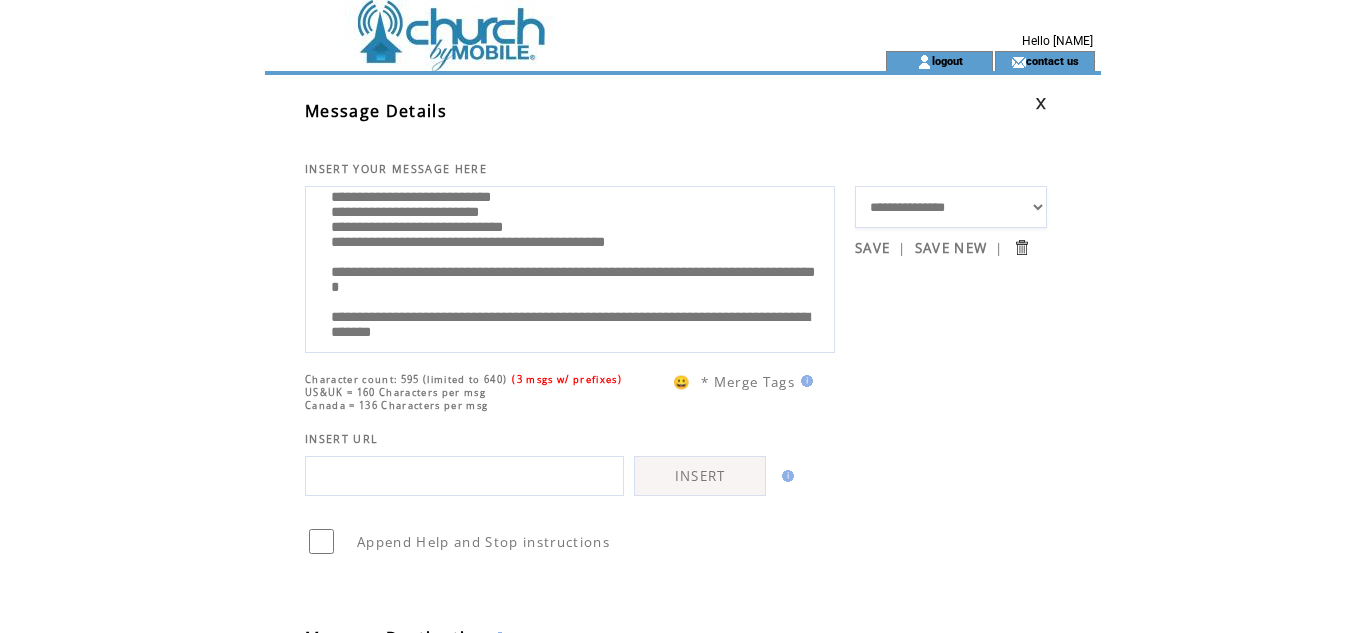 scroll, scrollTop: 92, scrollLeft: 0, axis: vertical 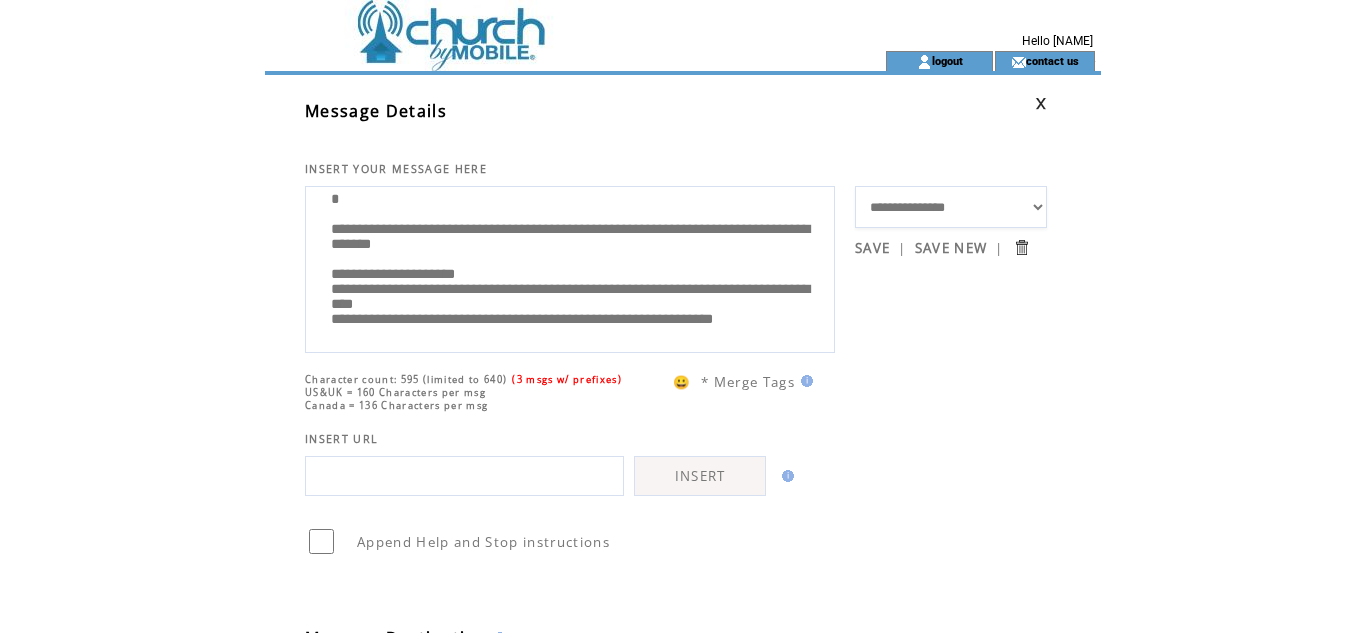 drag, startPoint x: 538, startPoint y: 283, endPoint x: 335, endPoint y: 283, distance: 203 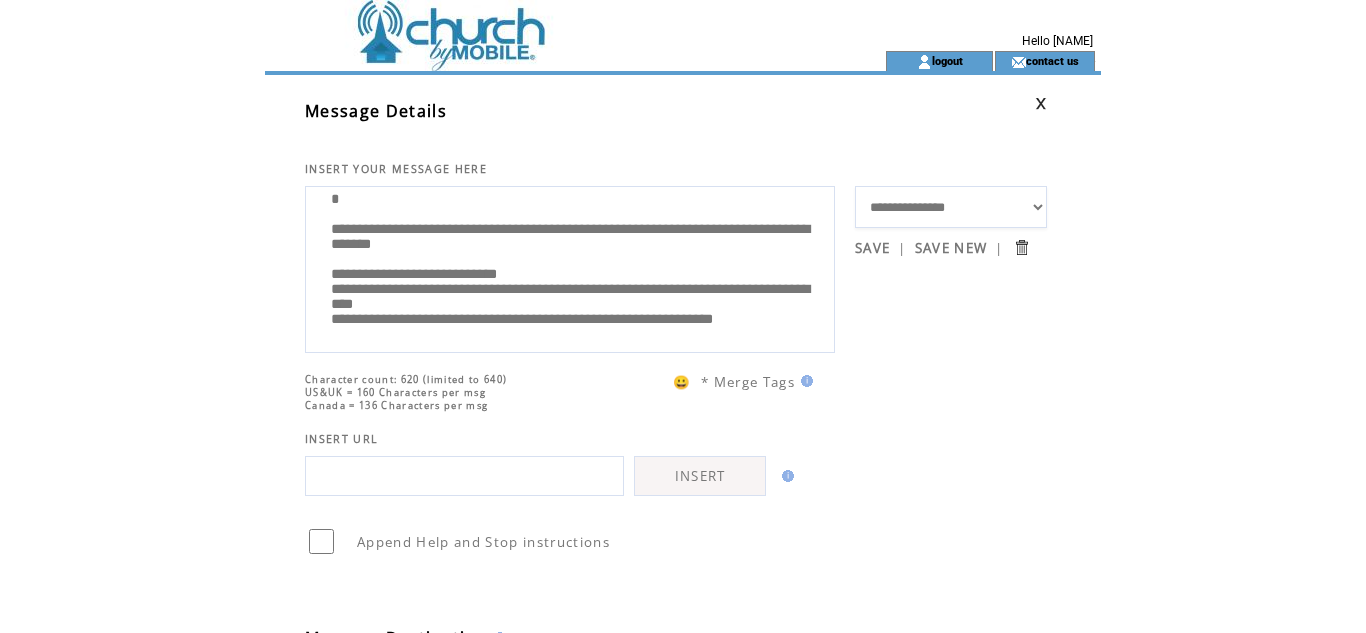 click on "**********" at bounding box center (570, 267) 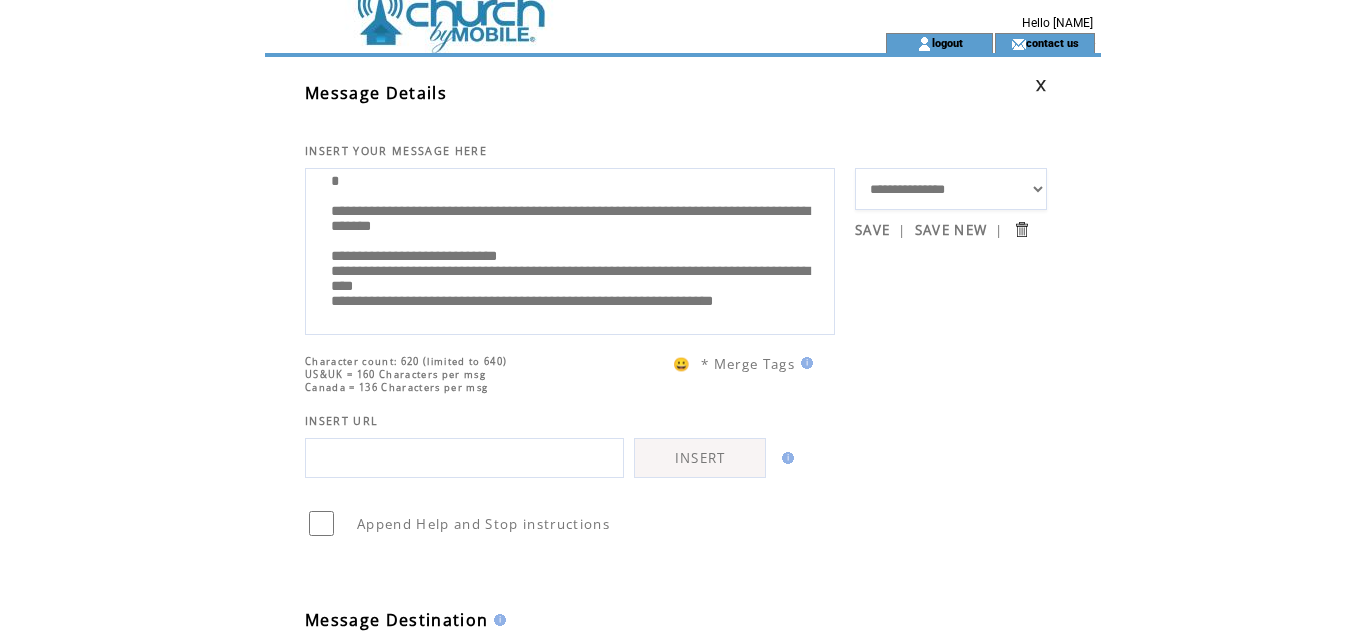 scroll, scrollTop: 0, scrollLeft: 0, axis: both 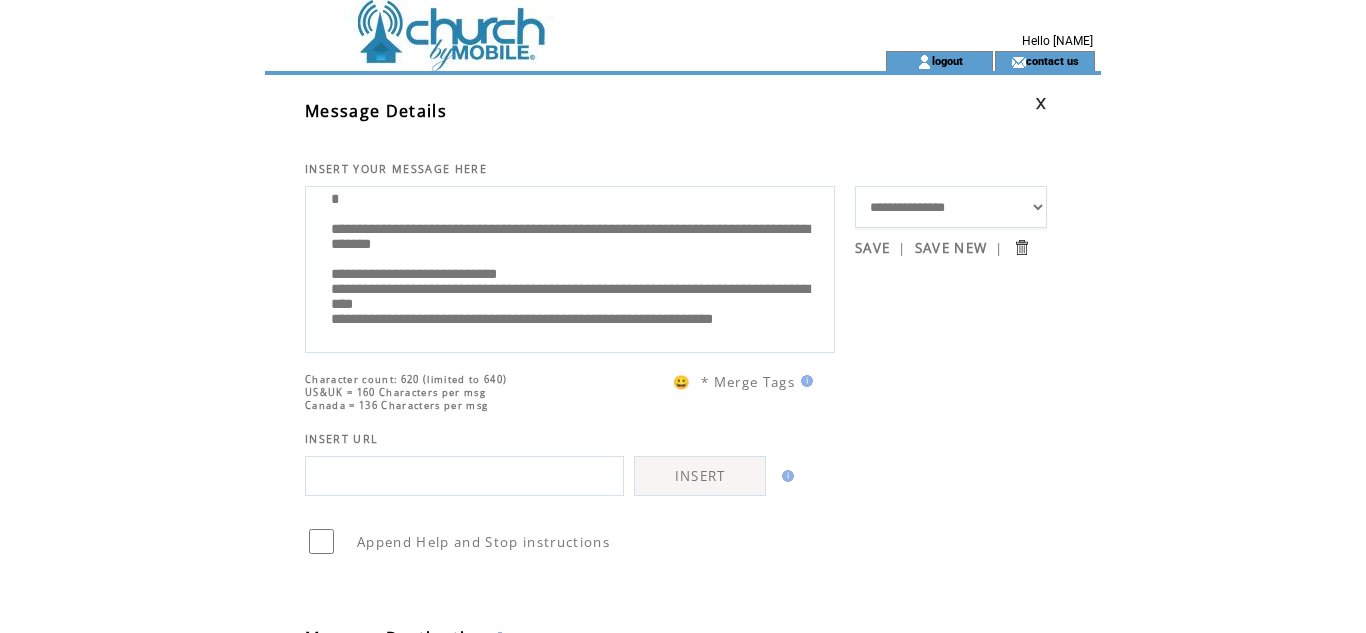 drag, startPoint x: 703, startPoint y: 270, endPoint x: 794, endPoint y: 272, distance: 91.02197 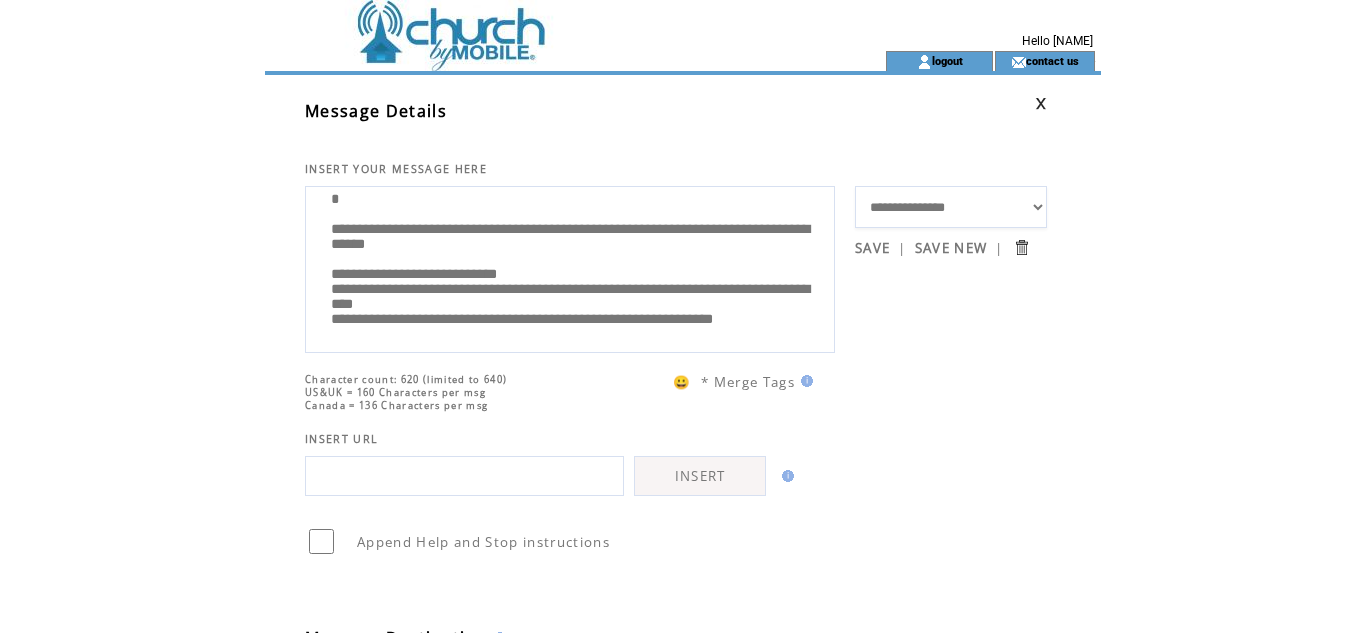 drag, startPoint x: 399, startPoint y: 290, endPoint x: 316, endPoint y: 287, distance: 83.0542 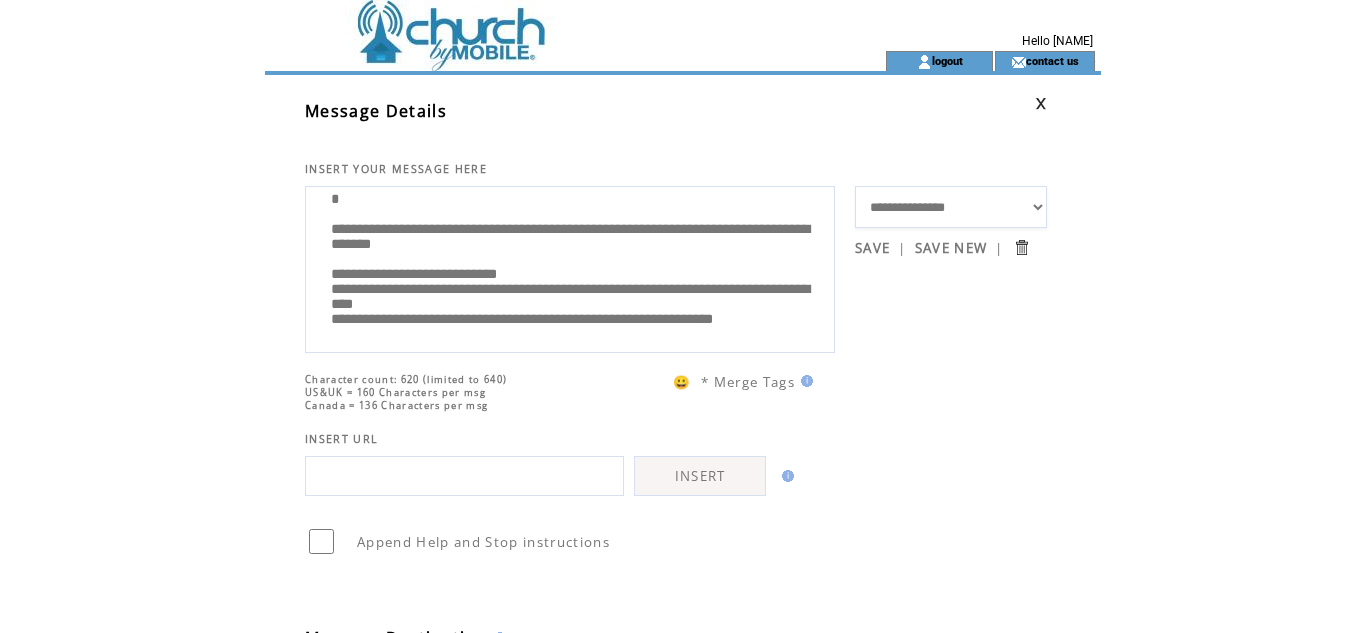 scroll, scrollTop: 280, scrollLeft: 0, axis: vertical 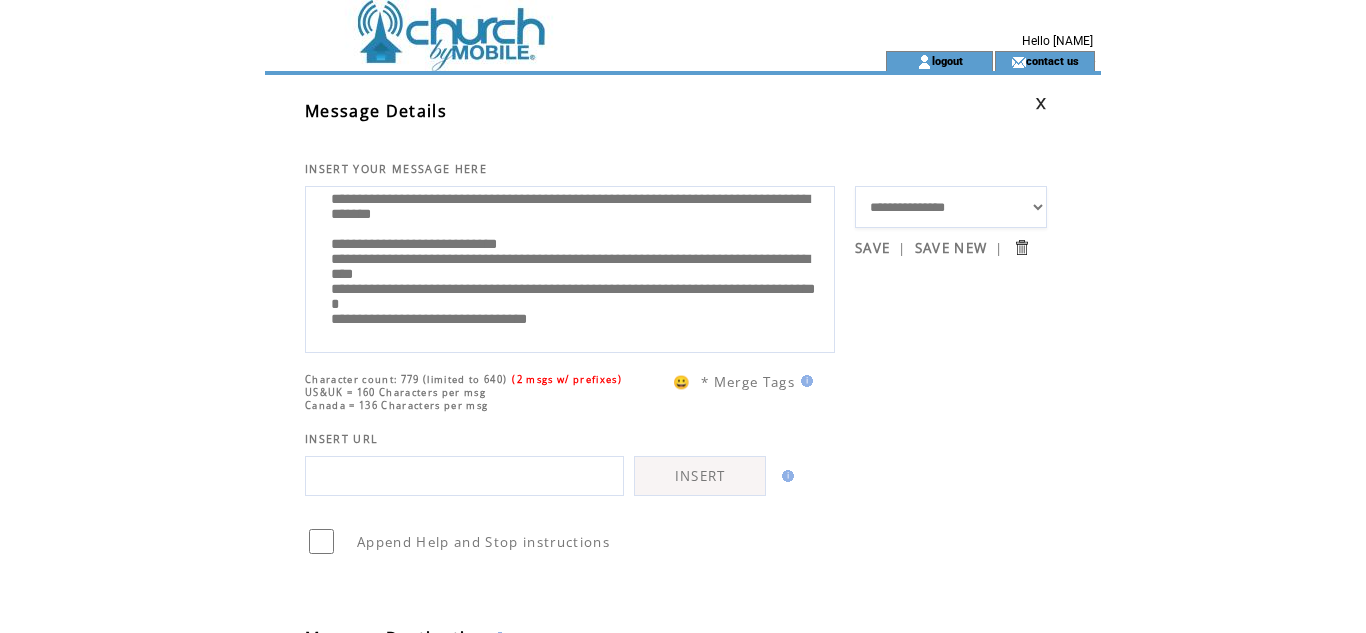 drag, startPoint x: 550, startPoint y: 260, endPoint x: 310, endPoint y: 241, distance: 240.75092 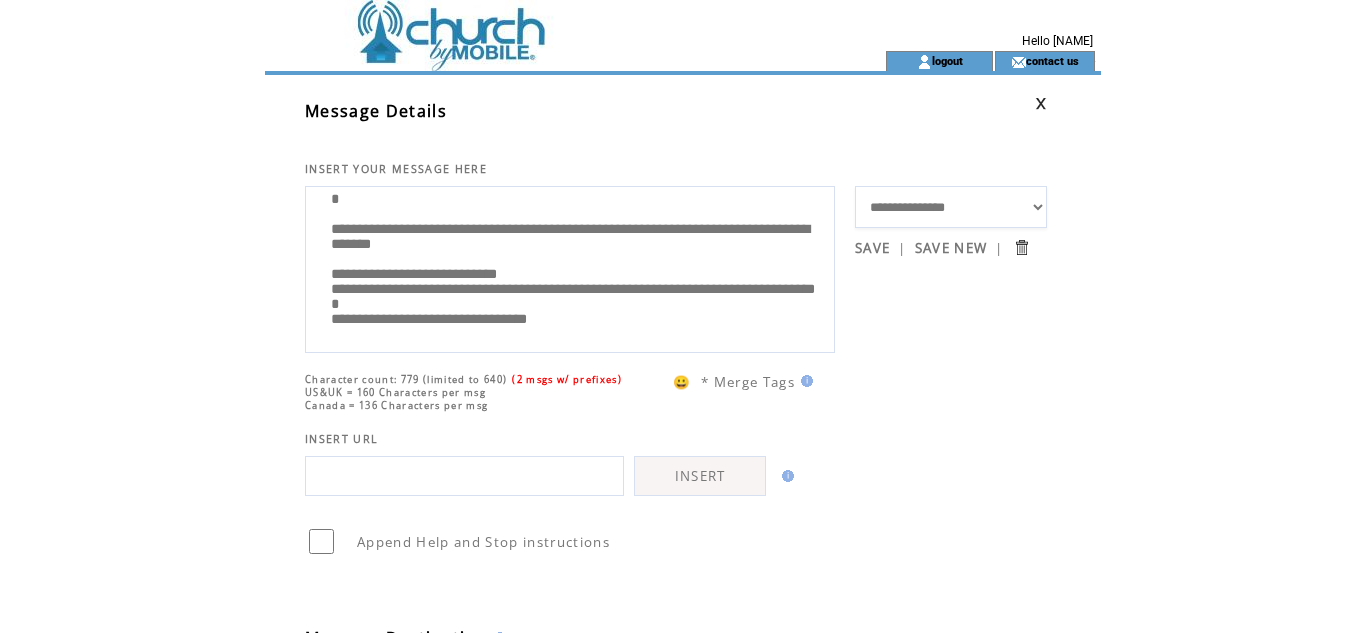 scroll, scrollTop: 260, scrollLeft: 0, axis: vertical 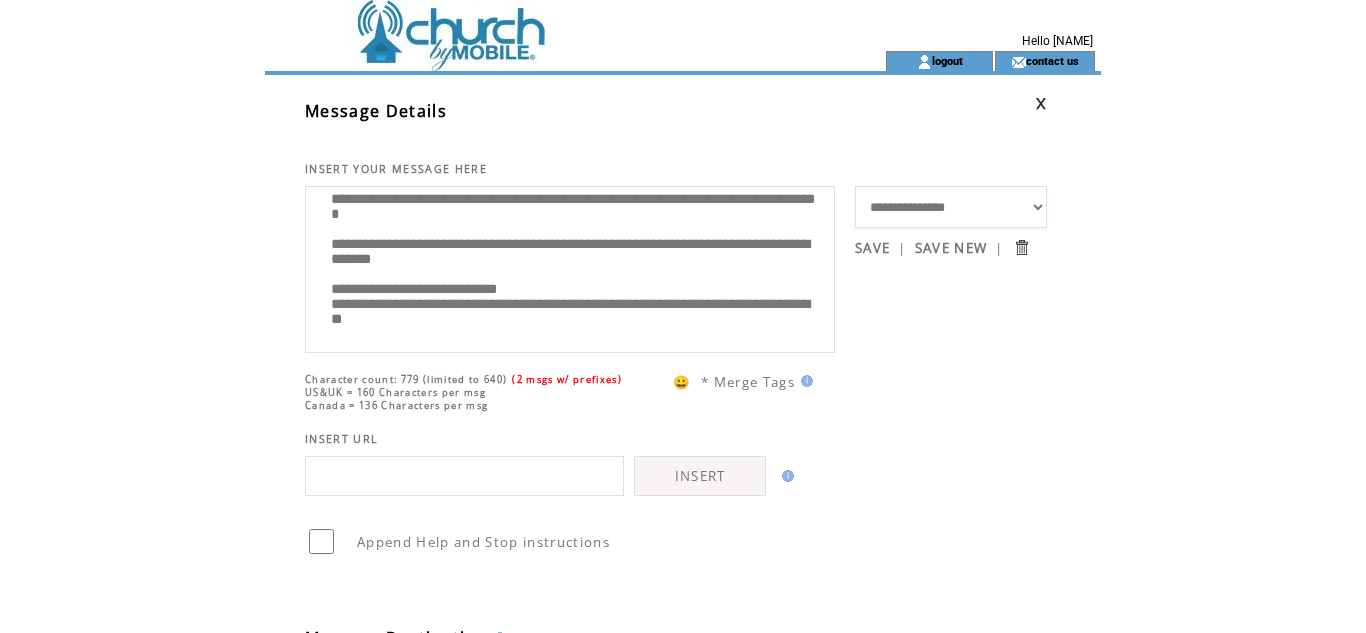paste on "**********" 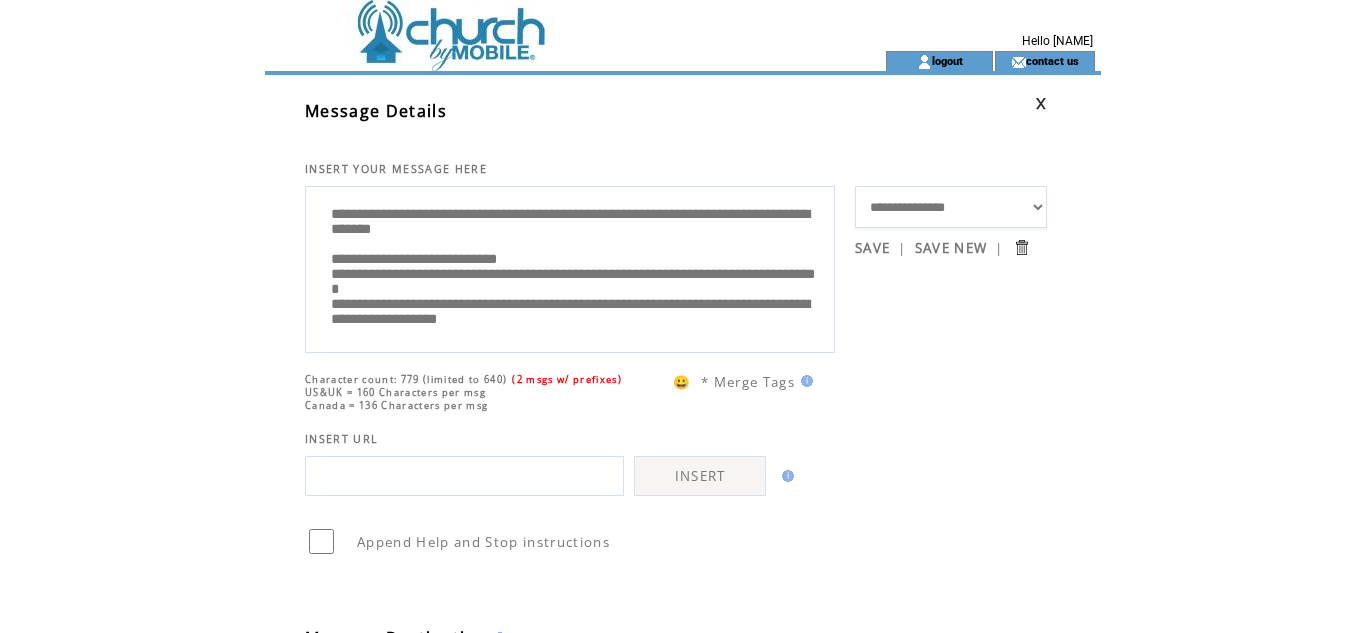 scroll, scrollTop: 280, scrollLeft: 0, axis: vertical 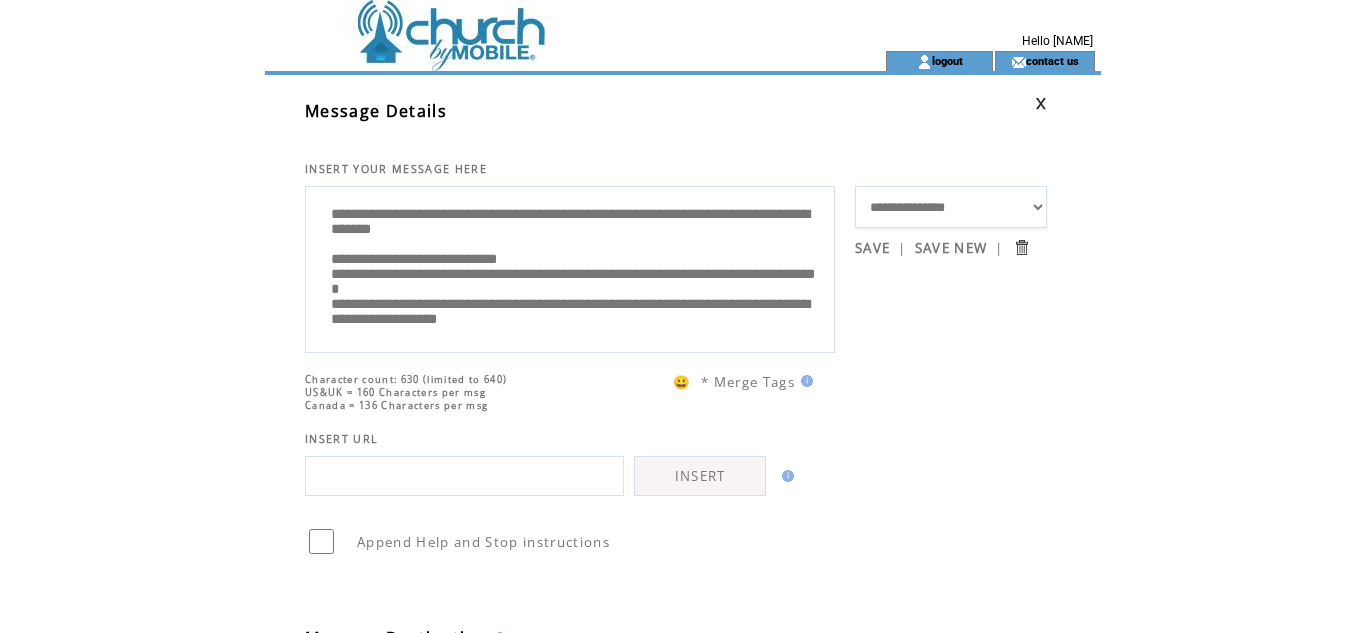 drag, startPoint x: 330, startPoint y: 298, endPoint x: 697, endPoint y: 320, distance: 367.6588 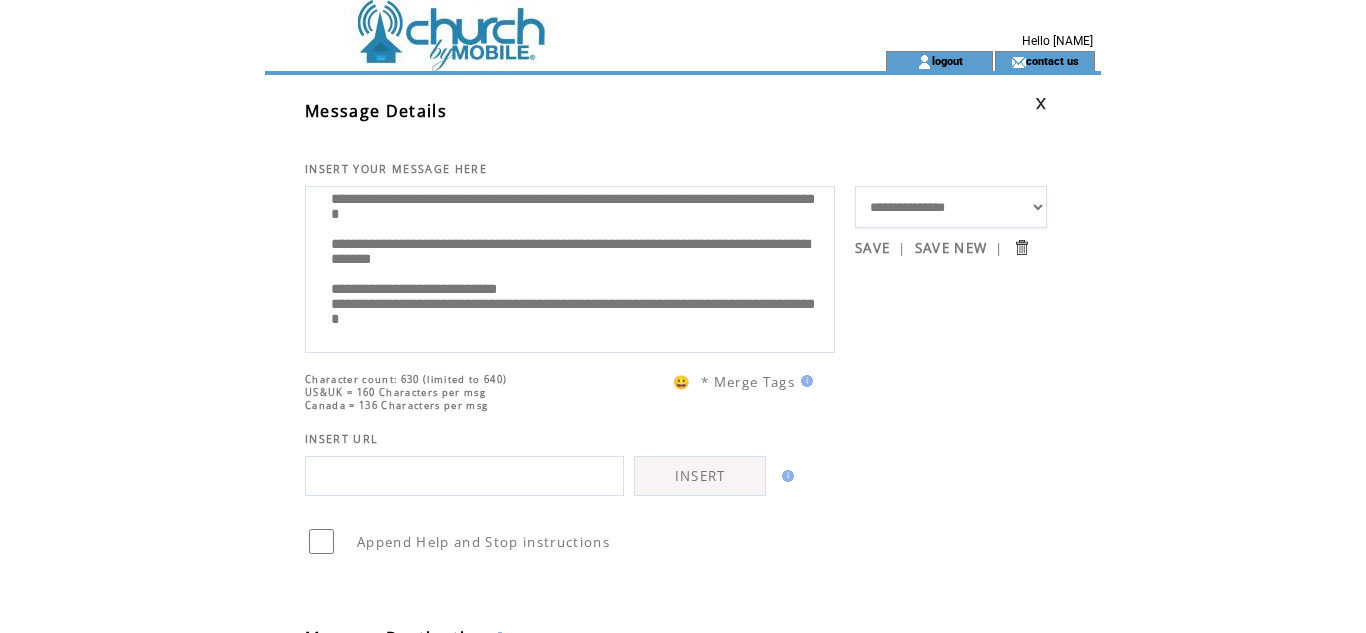 scroll, scrollTop: 240, scrollLeft: 0, axis: vertical 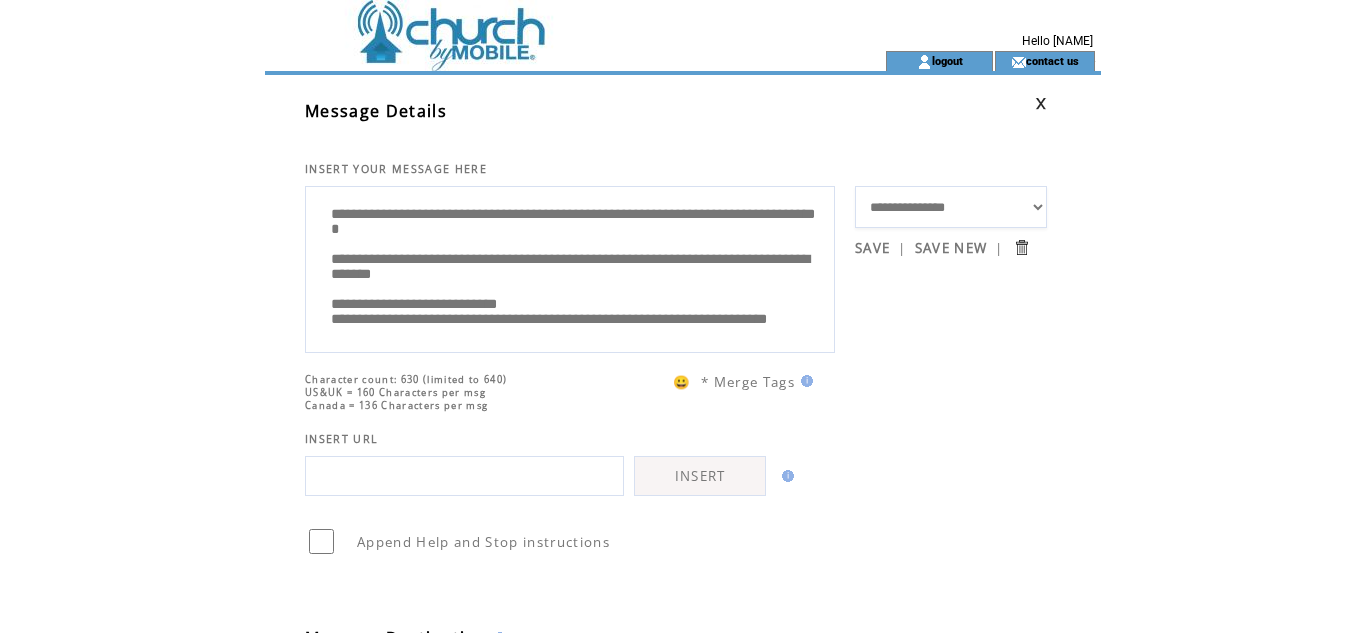 click on "**********" at bounding box center [570, 267] 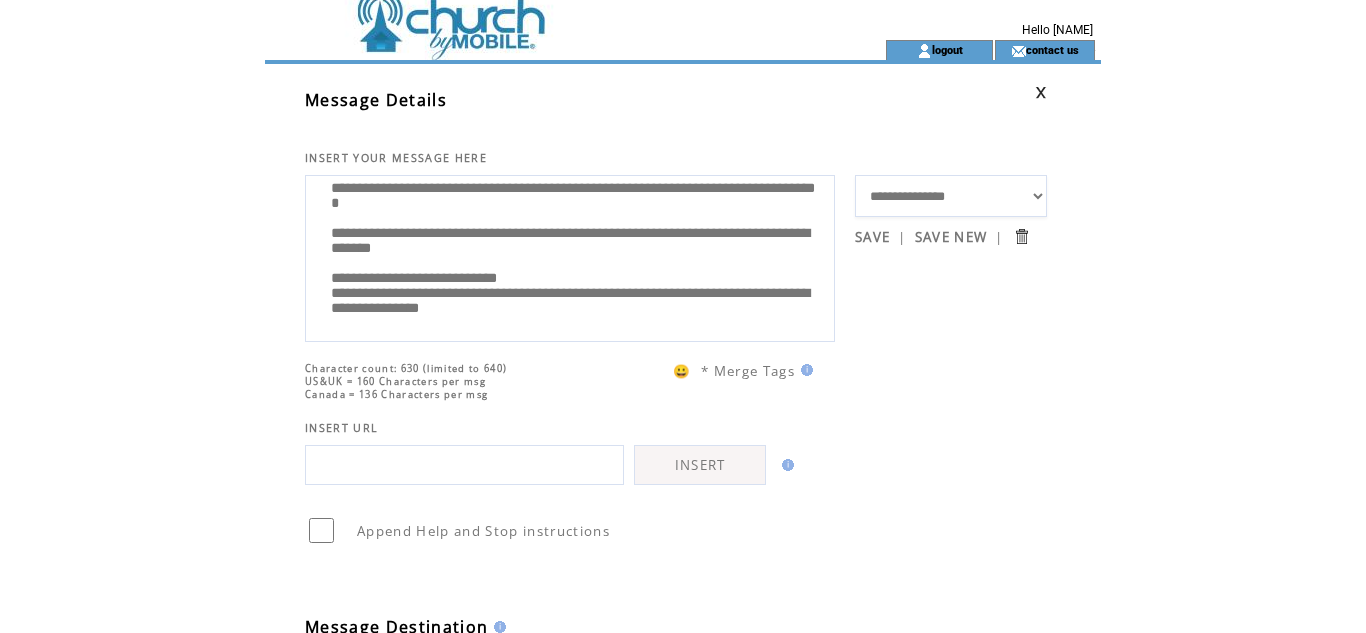 scroll, scrollTop: 0, scrollLeft: 0, axis: both 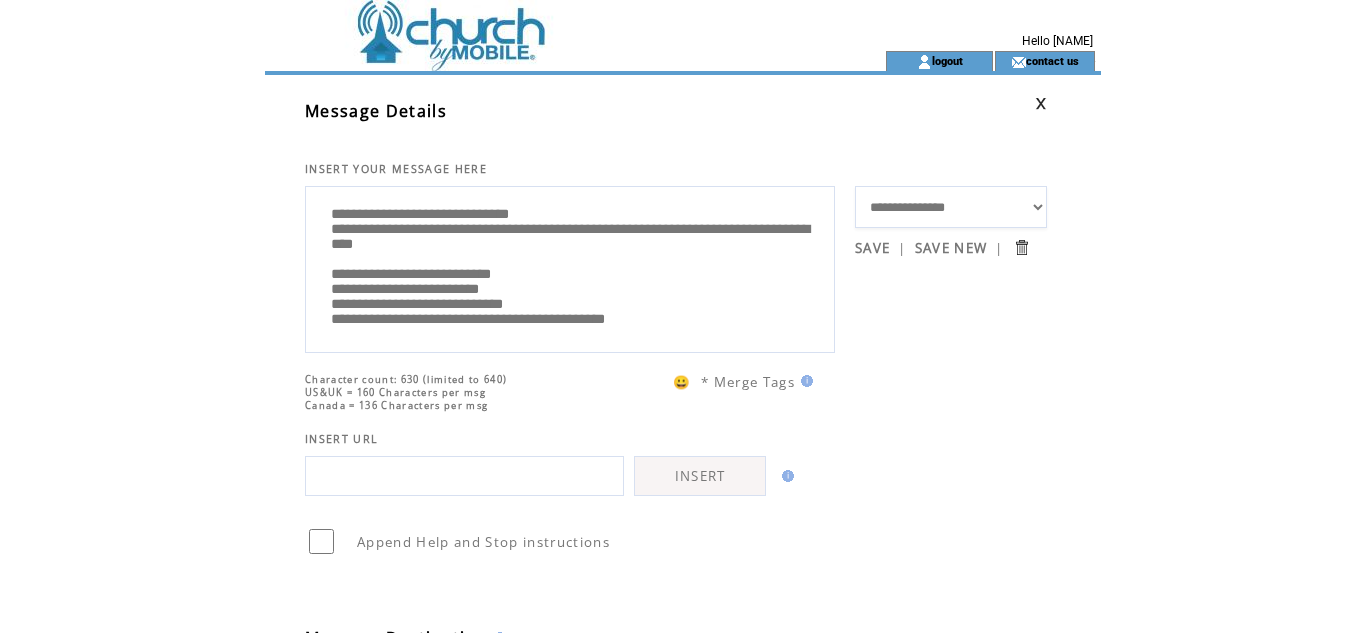 drag, startPoint x: 351, startPoint y: 215, endPoint x: 585, endPoint y: 218, distance: 234.01923 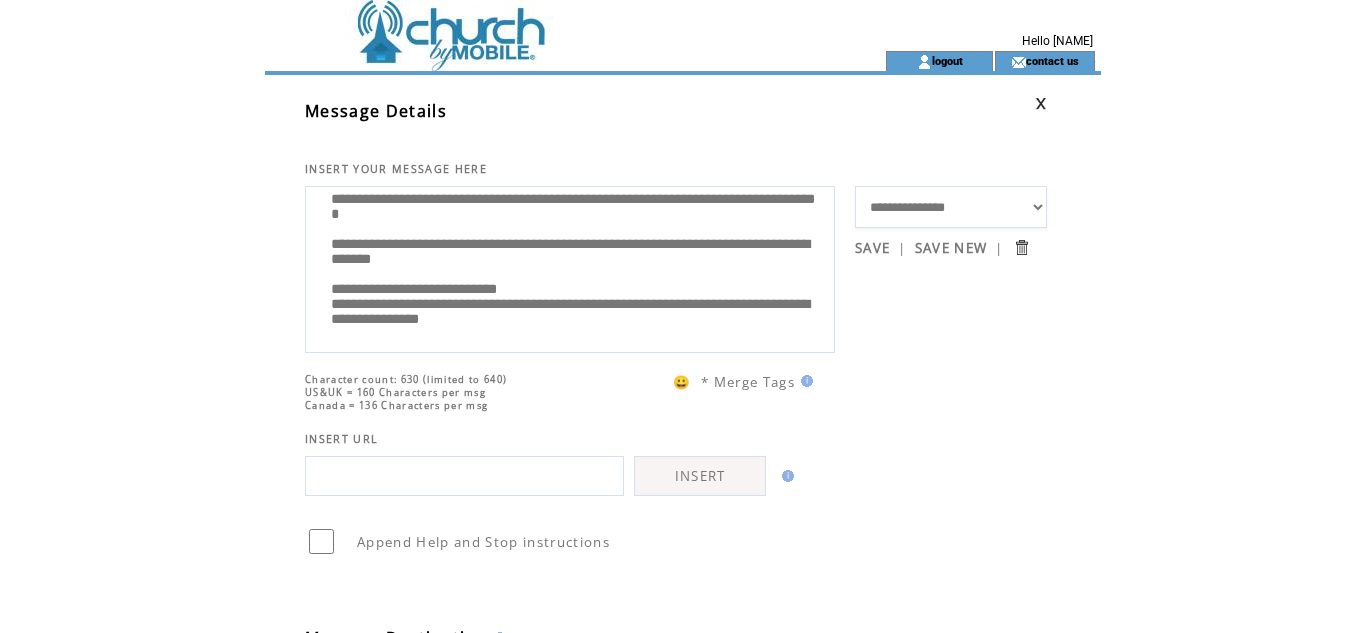 scroll, scrollTop: 240, scrollLeft: 0, axis: vertical 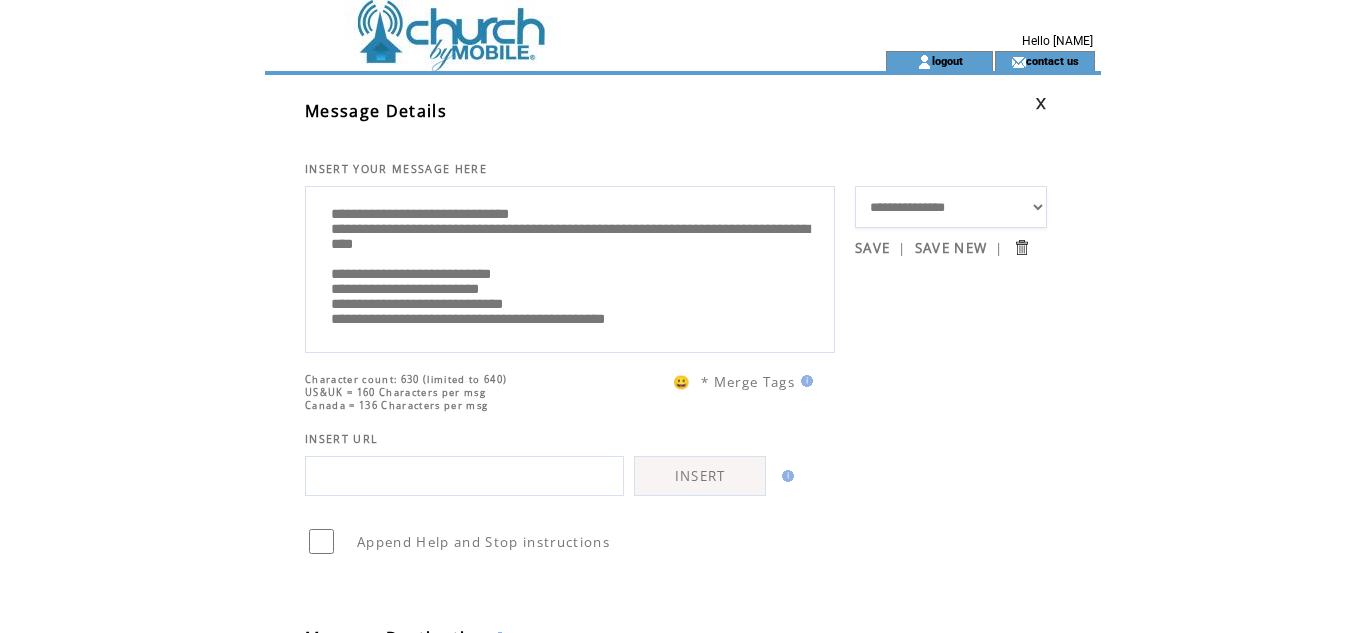 click on "**********" 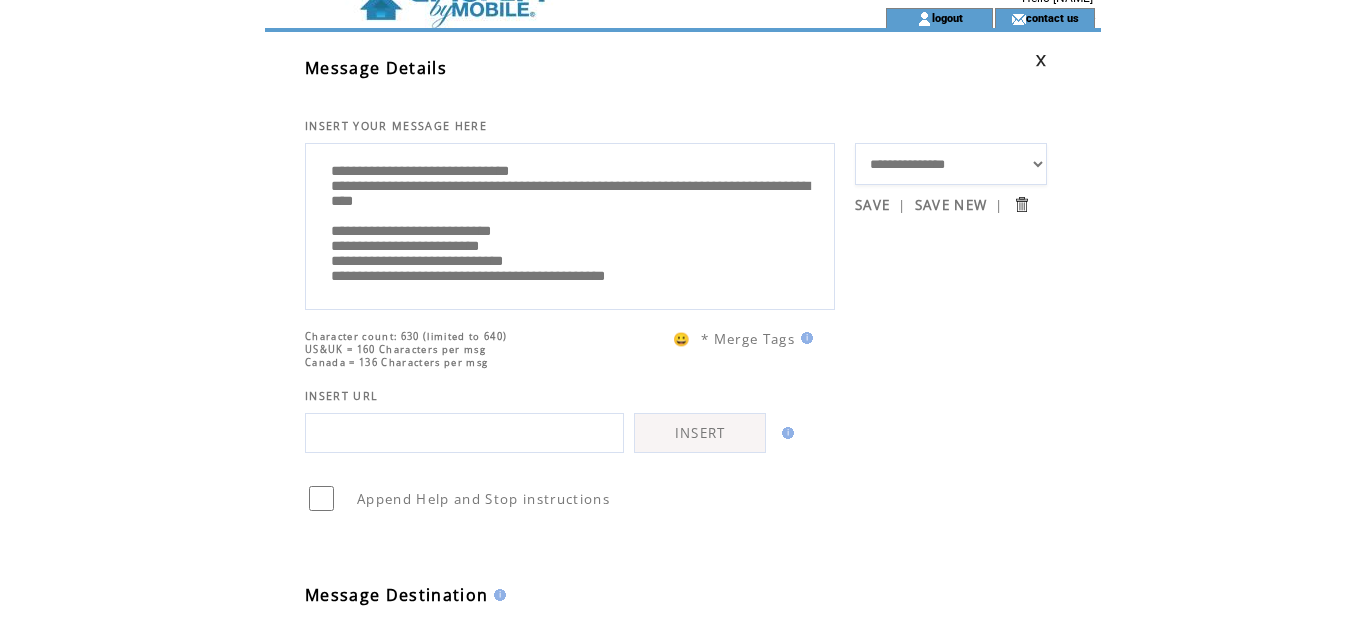 scroll, scrollTop: 88, scrollLeft: 0, axis: vertical 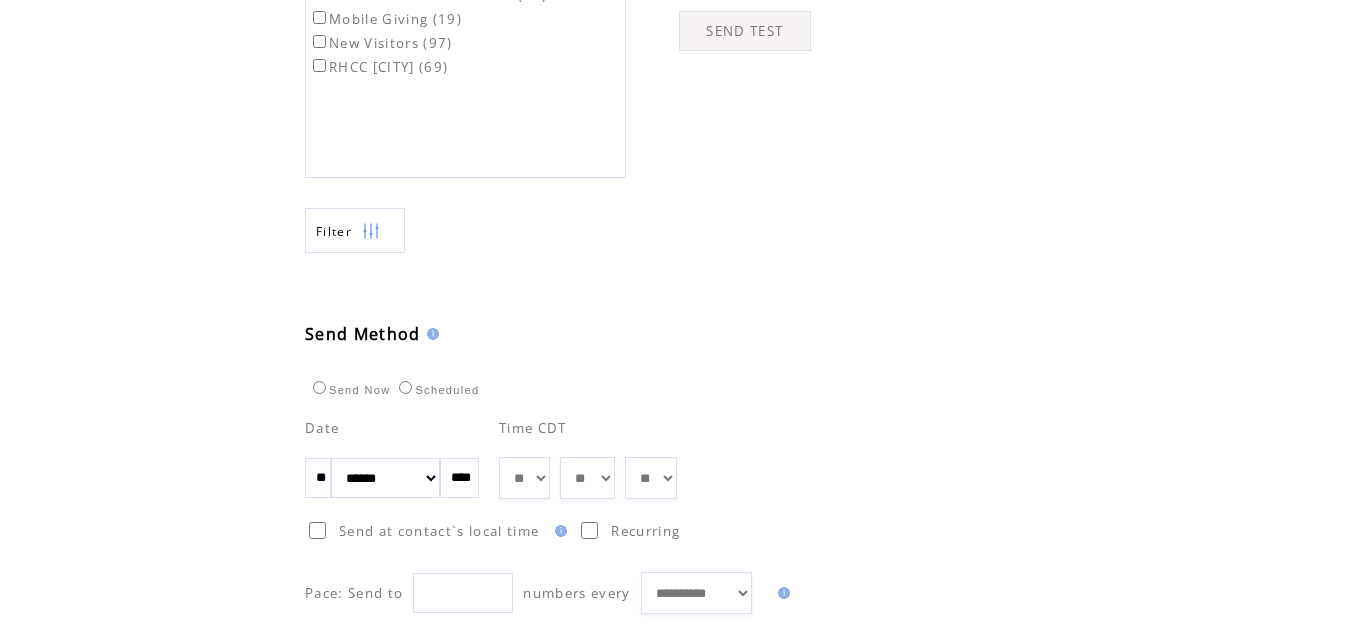 click on "** 	 ** 	 ** 	 ** 	 ** 	 ** 	 ** 	 ** 	 ** 	 ** 	 ** 	 ** 	 **" at bounding box center (524, 478) 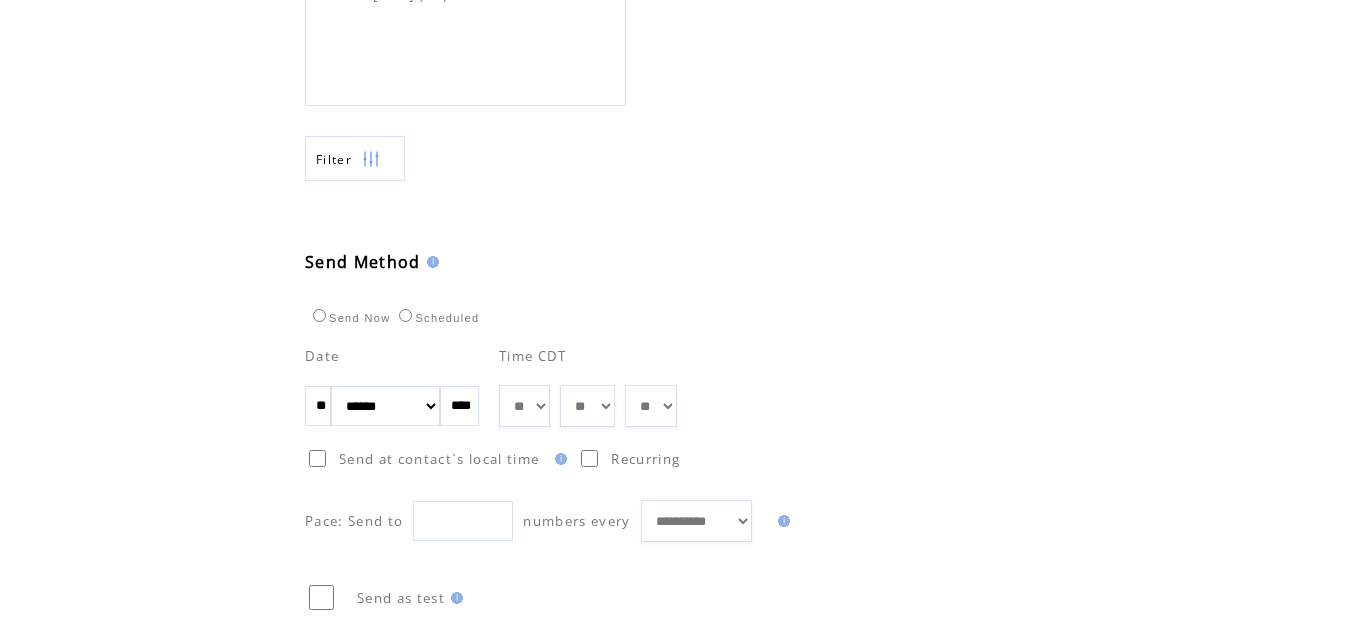scroll, scrollTop: 884, scrollLeft: 0, axis: vertical 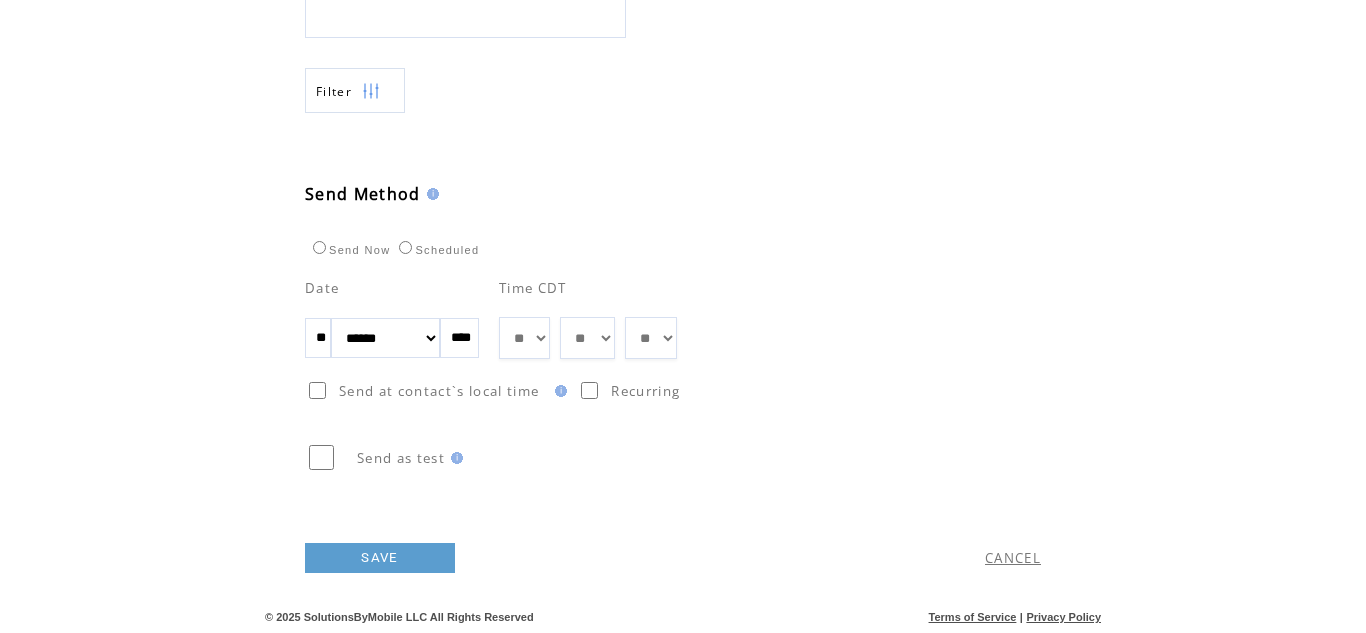 click on "SAVE" at bounding box center [380, 558] 